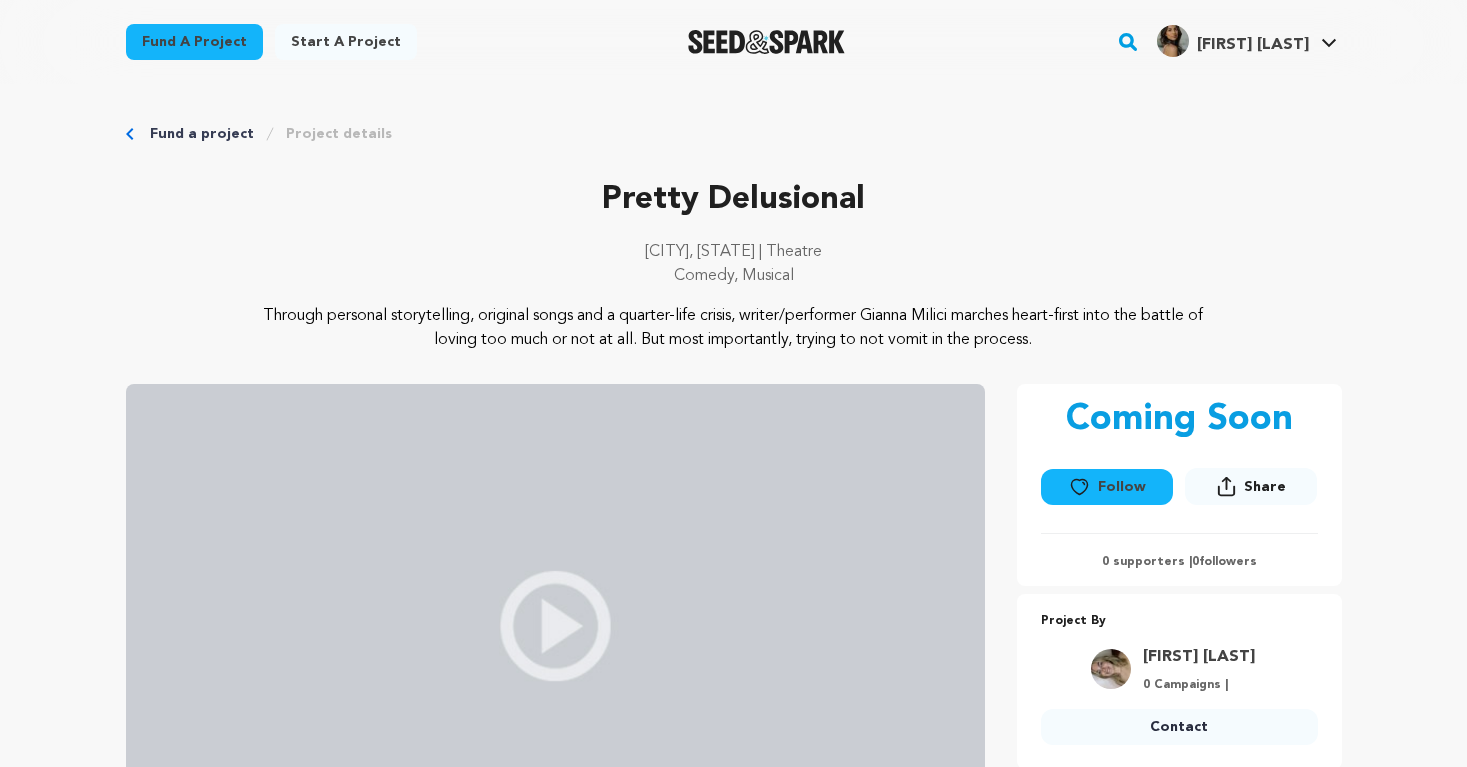 scroll, scrollTop: 2493, scrollLeft: 0, axis: vertical 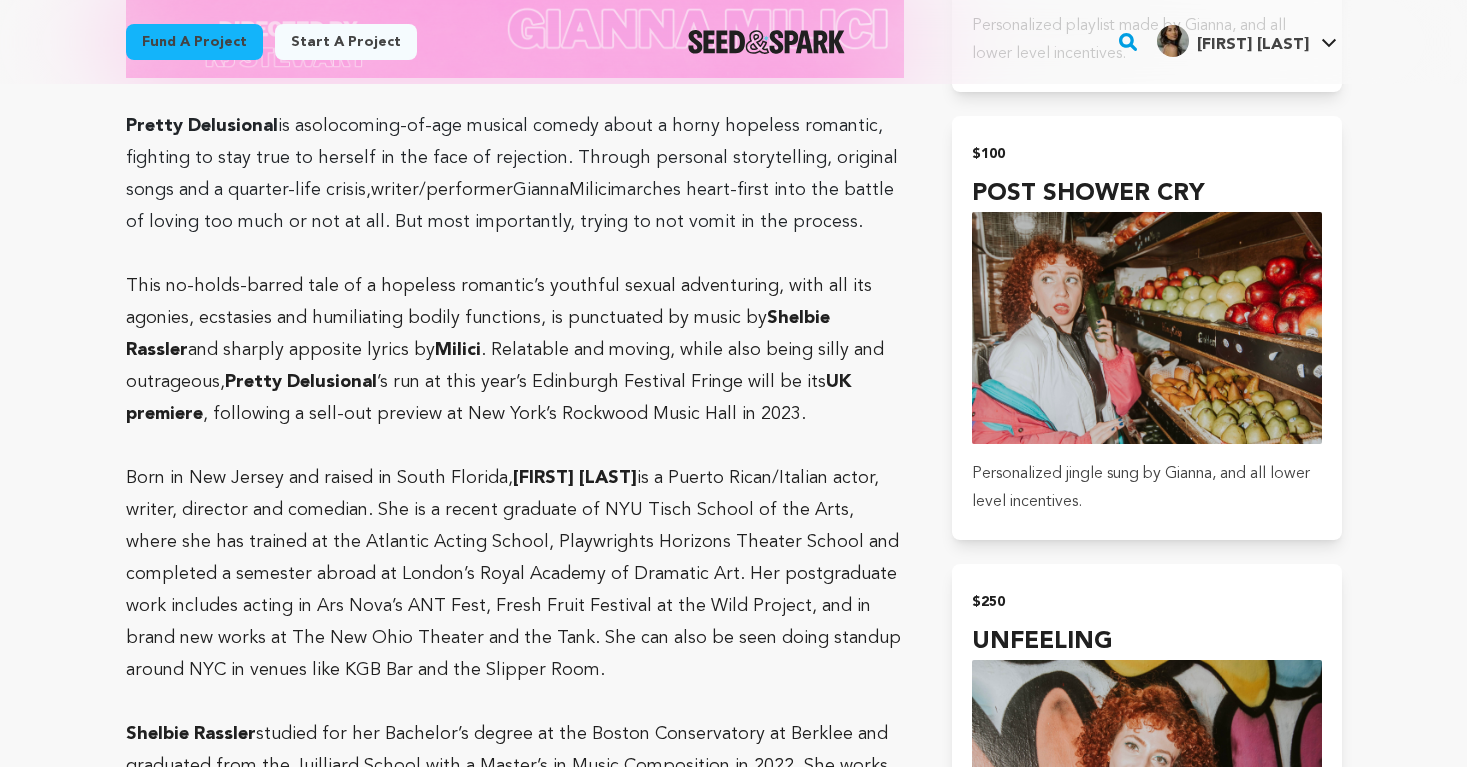 click on "Fund a project
Start a project
Search" at bounding box center [733, 12] 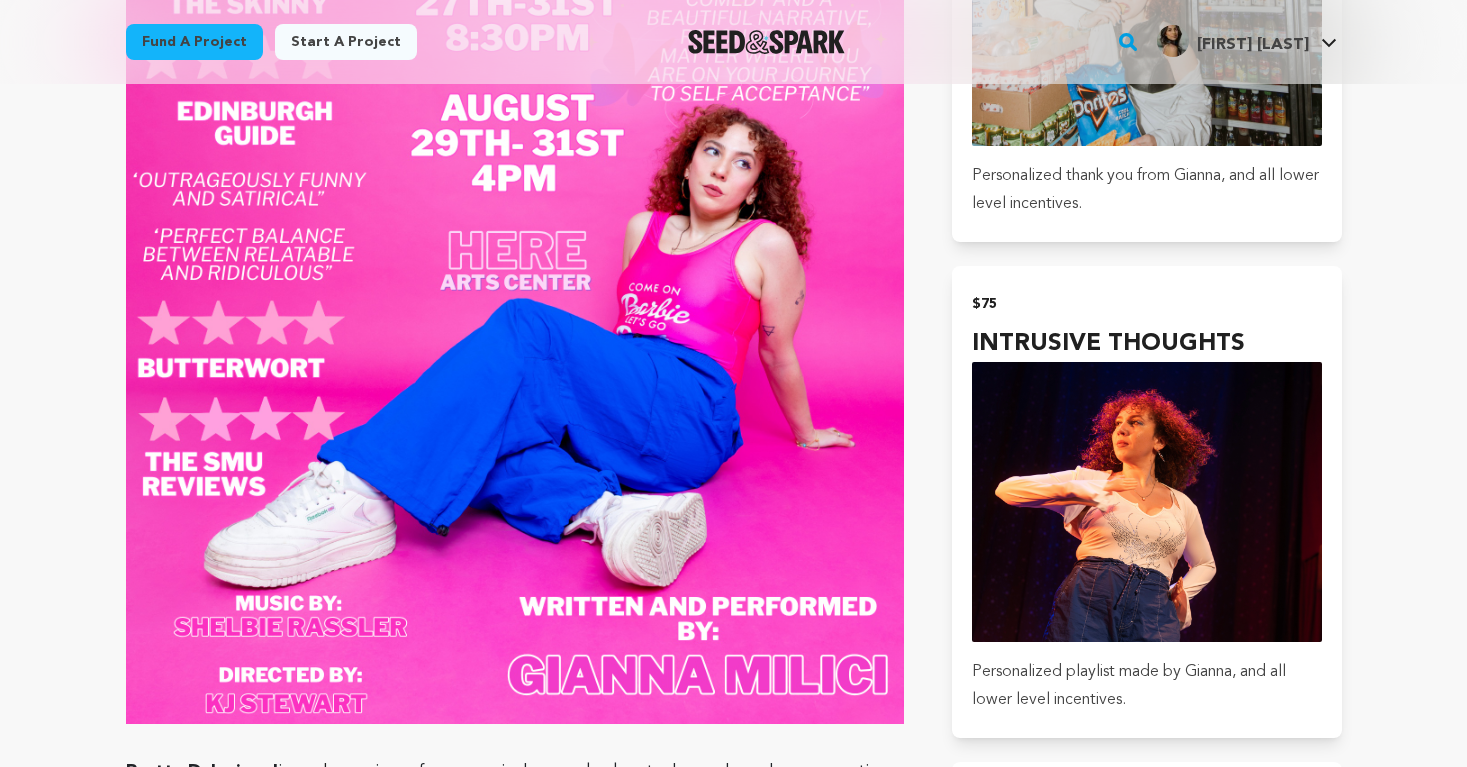 scroll, scrollTop: 1844, scrollLeft: 0, axis: vertical 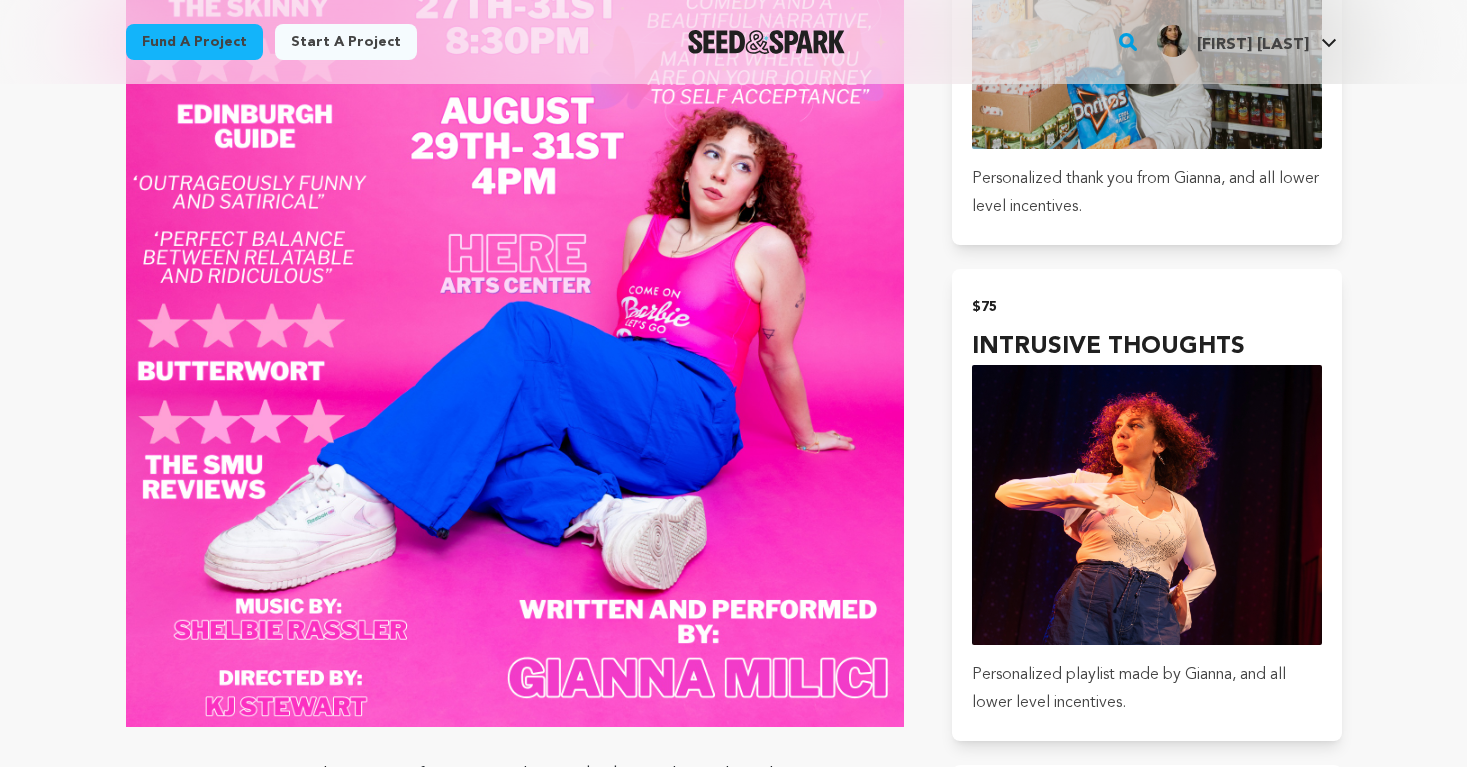 click on "Fund a project
Start a project
Search" at bounding box center (733, 661) 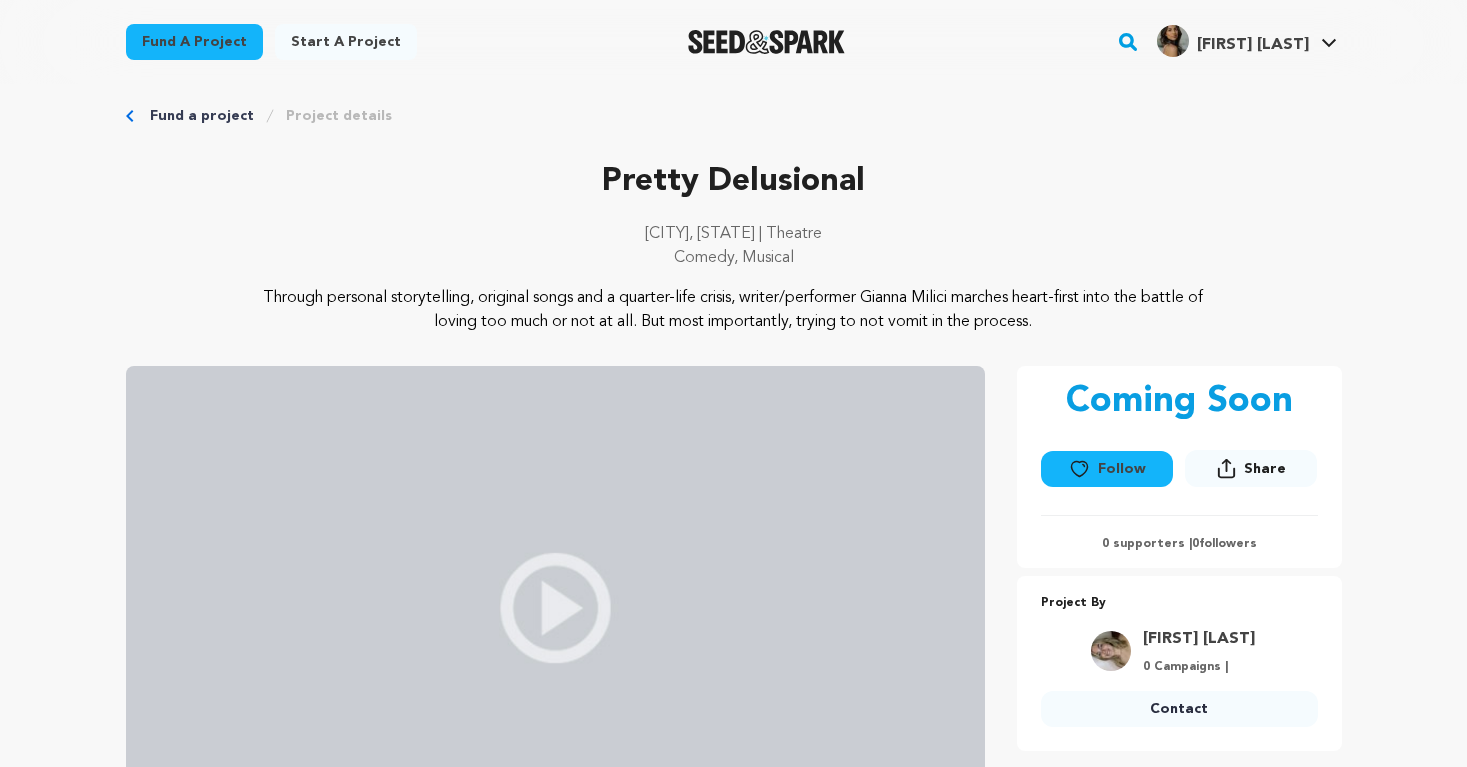 scroll, scrollTop: 8, scrollLeft: 0, axis: vertical 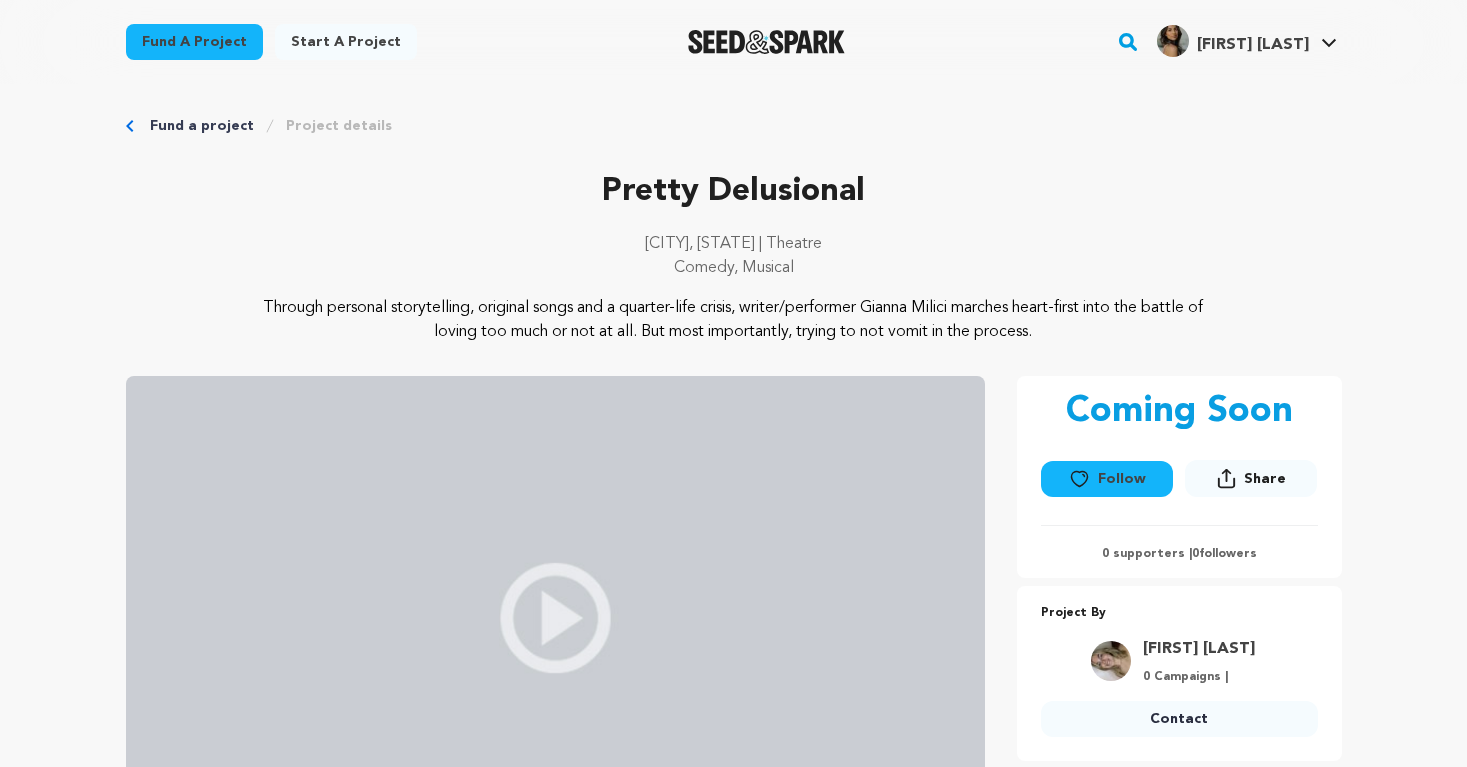 click at bounding box center [555, 618] 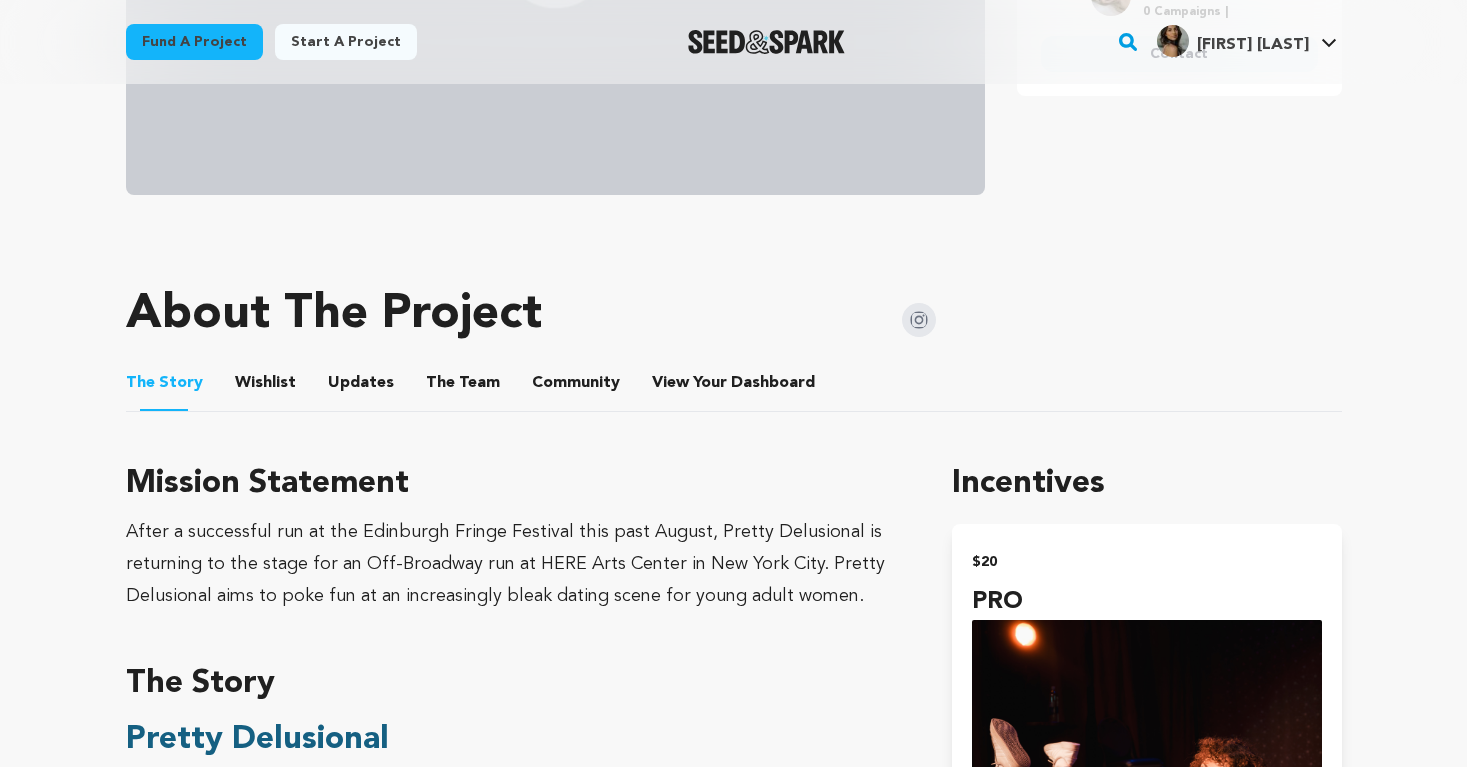 scroll, scrollTop: 682, scrollLeft: 0, axis: vertical 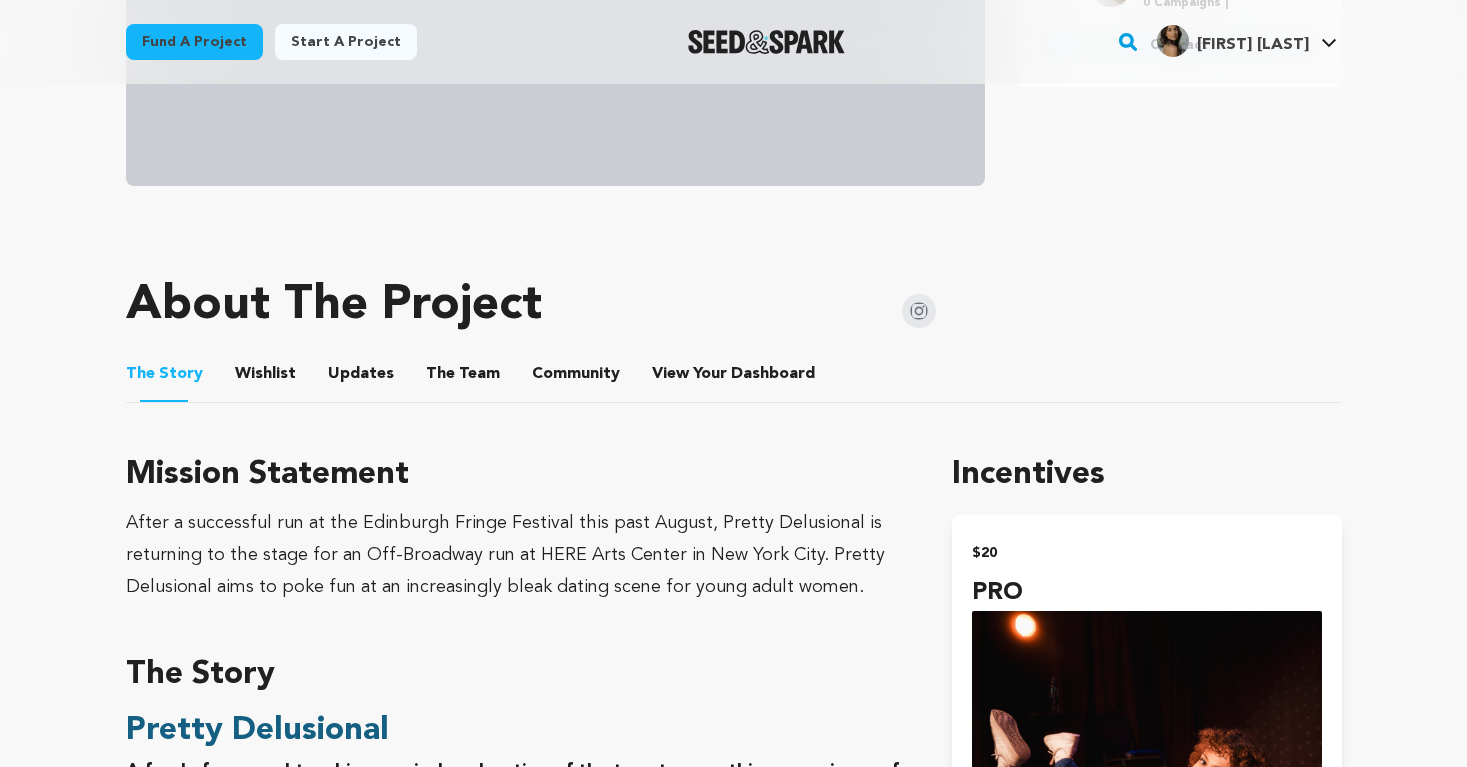 click on "Wishlist" at bounding box center [265, 378] 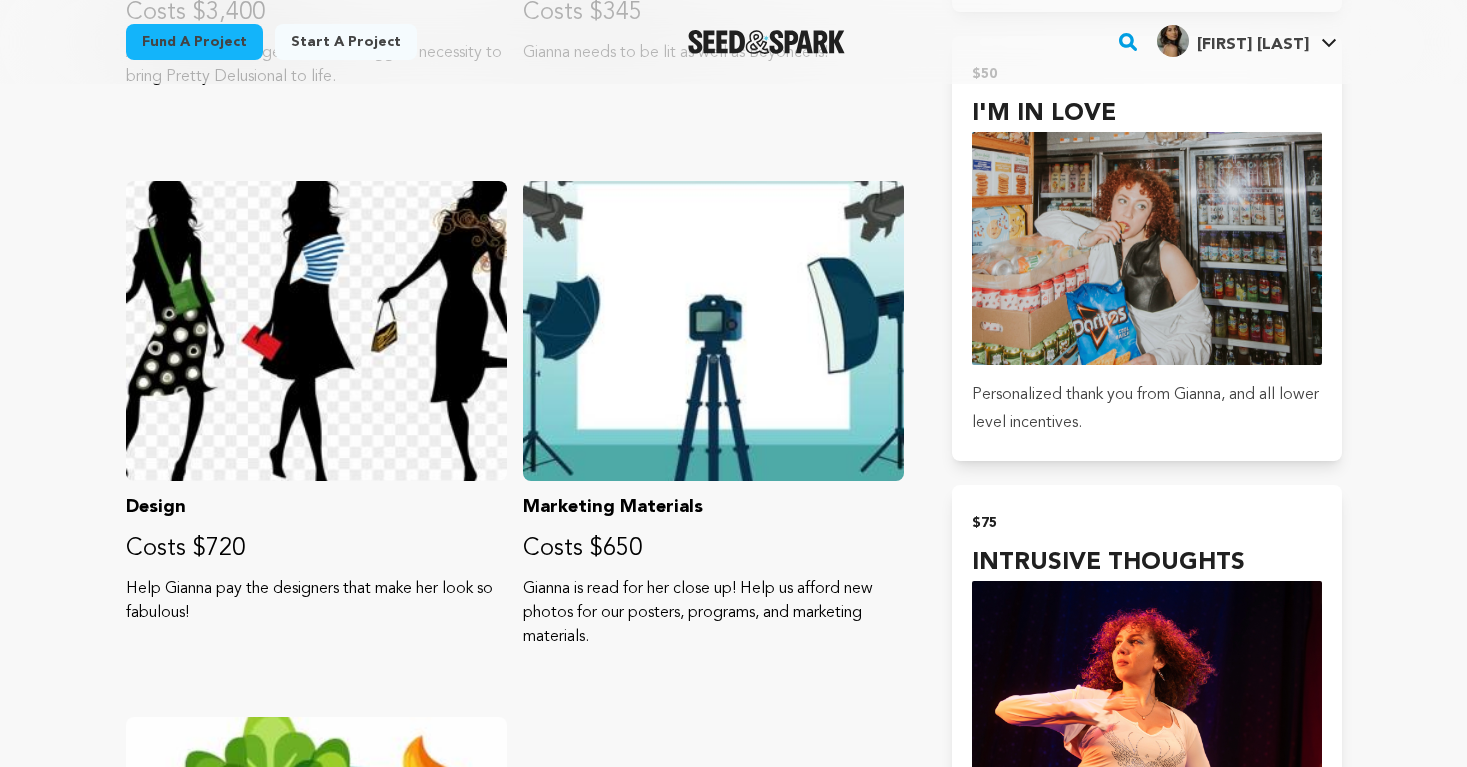 scroll, scrollTop: 1637, scrollLeft: 0, axis: vertical 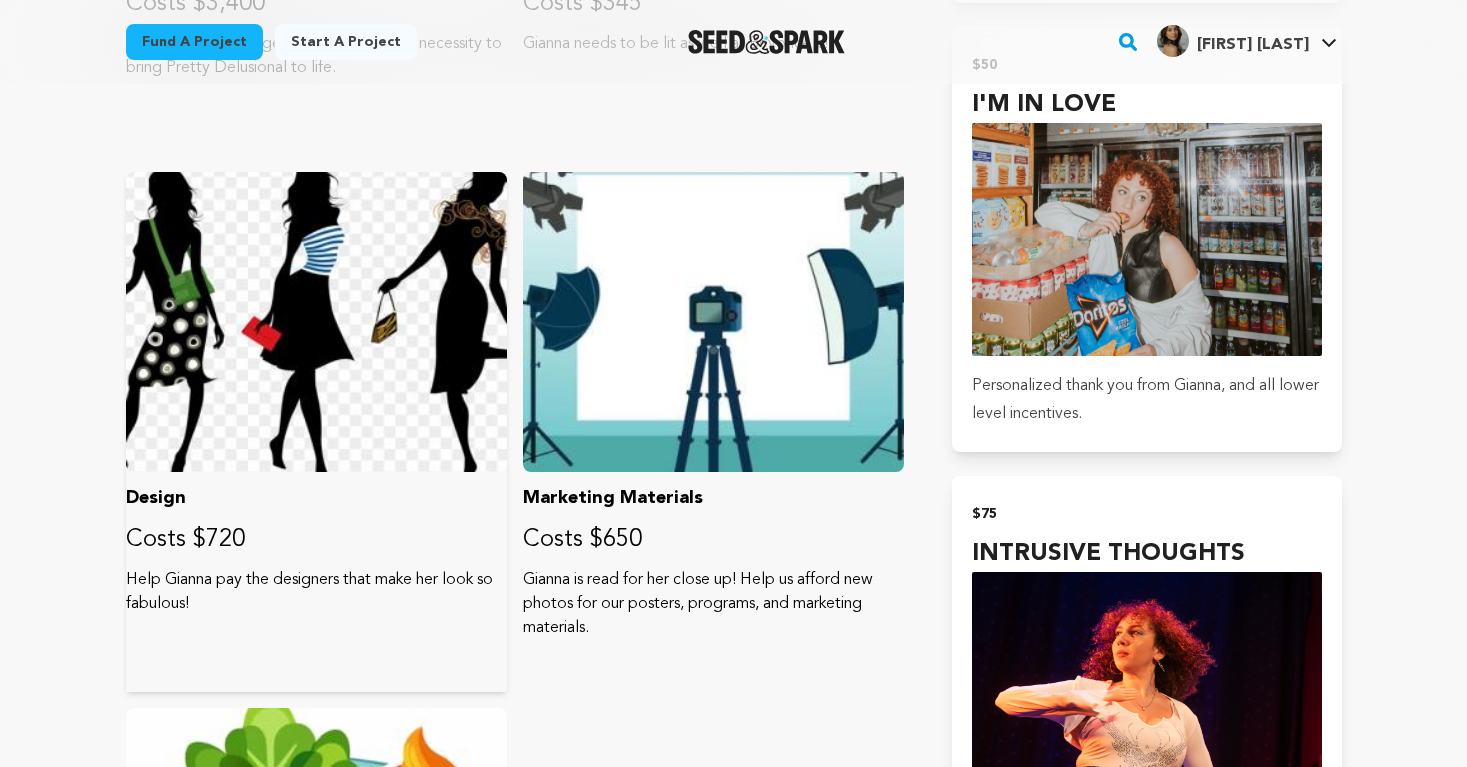 click at bounding box center (316, 322) 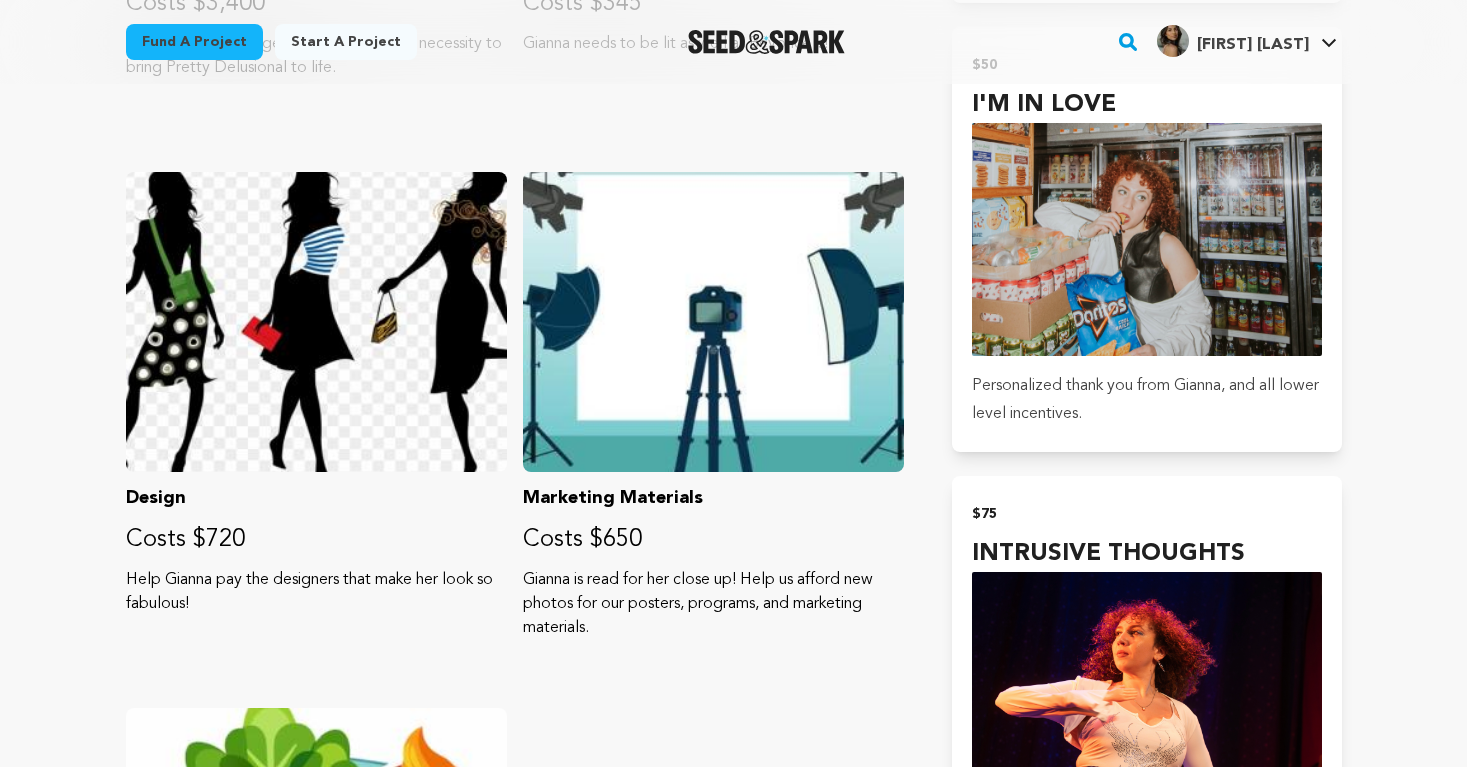 click on "Fund a project
Start a project
Search" at bounding box center [733, 868] 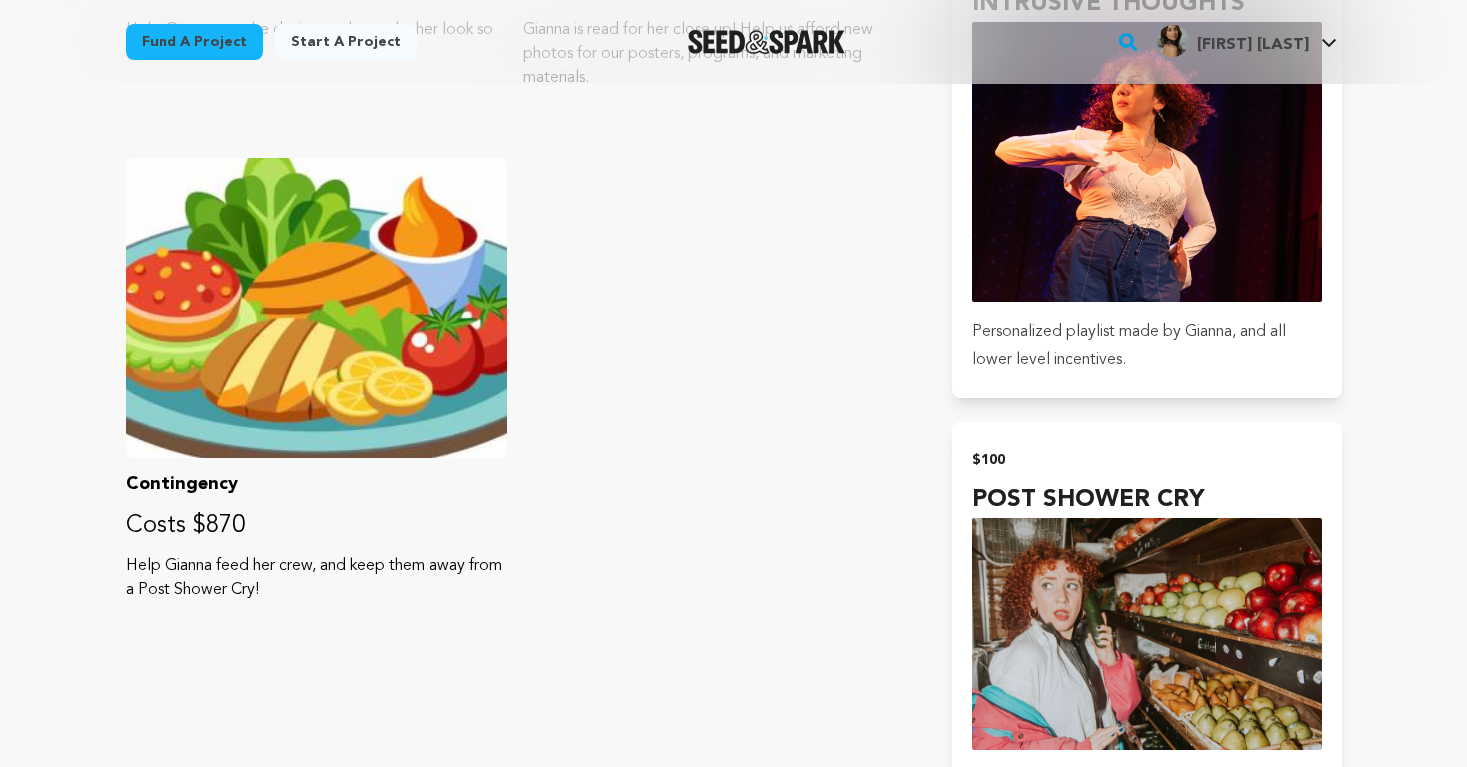 scroll, scrollTop: 2189, scrollLeft: 0, axis: vertical 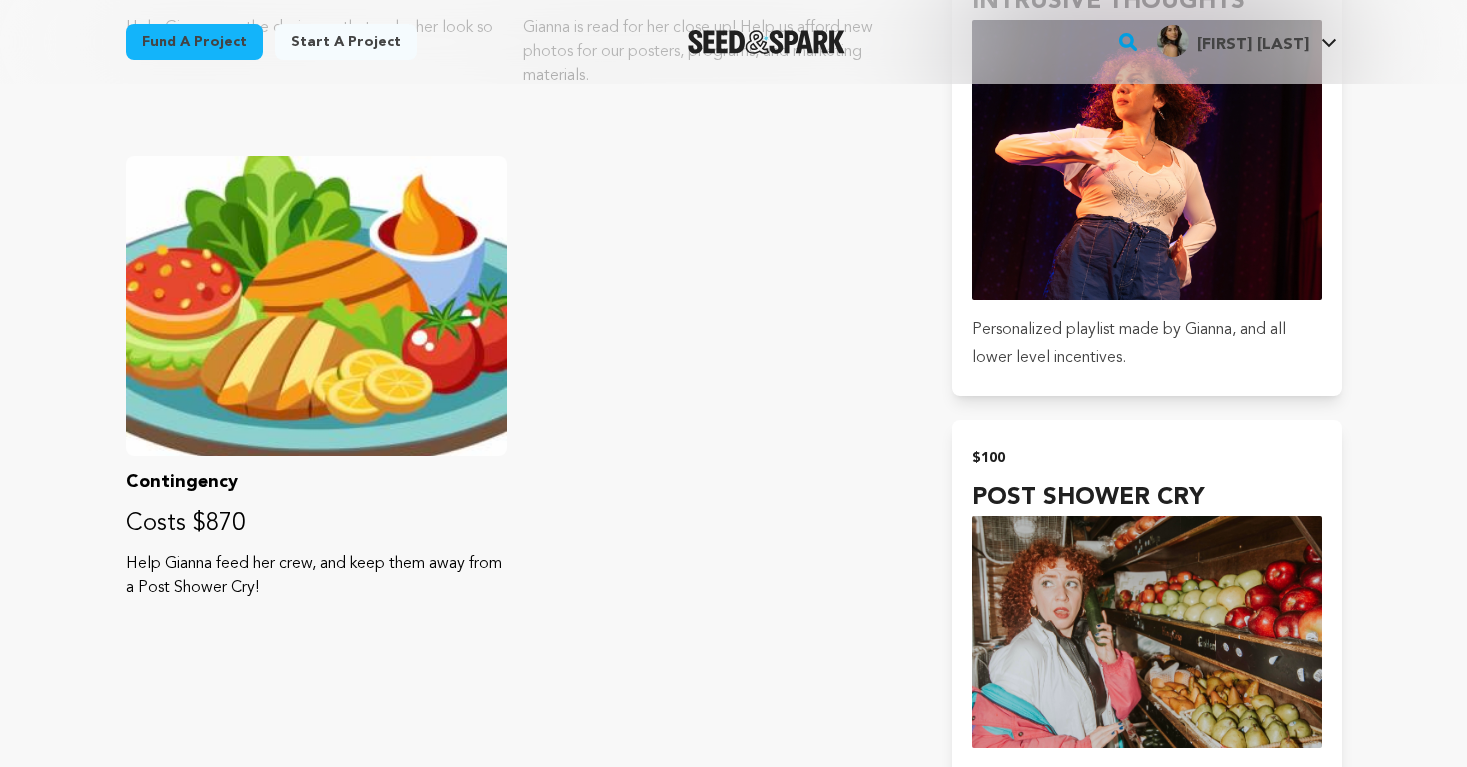 click on "Fund a project
Start a project
Search" at bounding box center [733, 316] 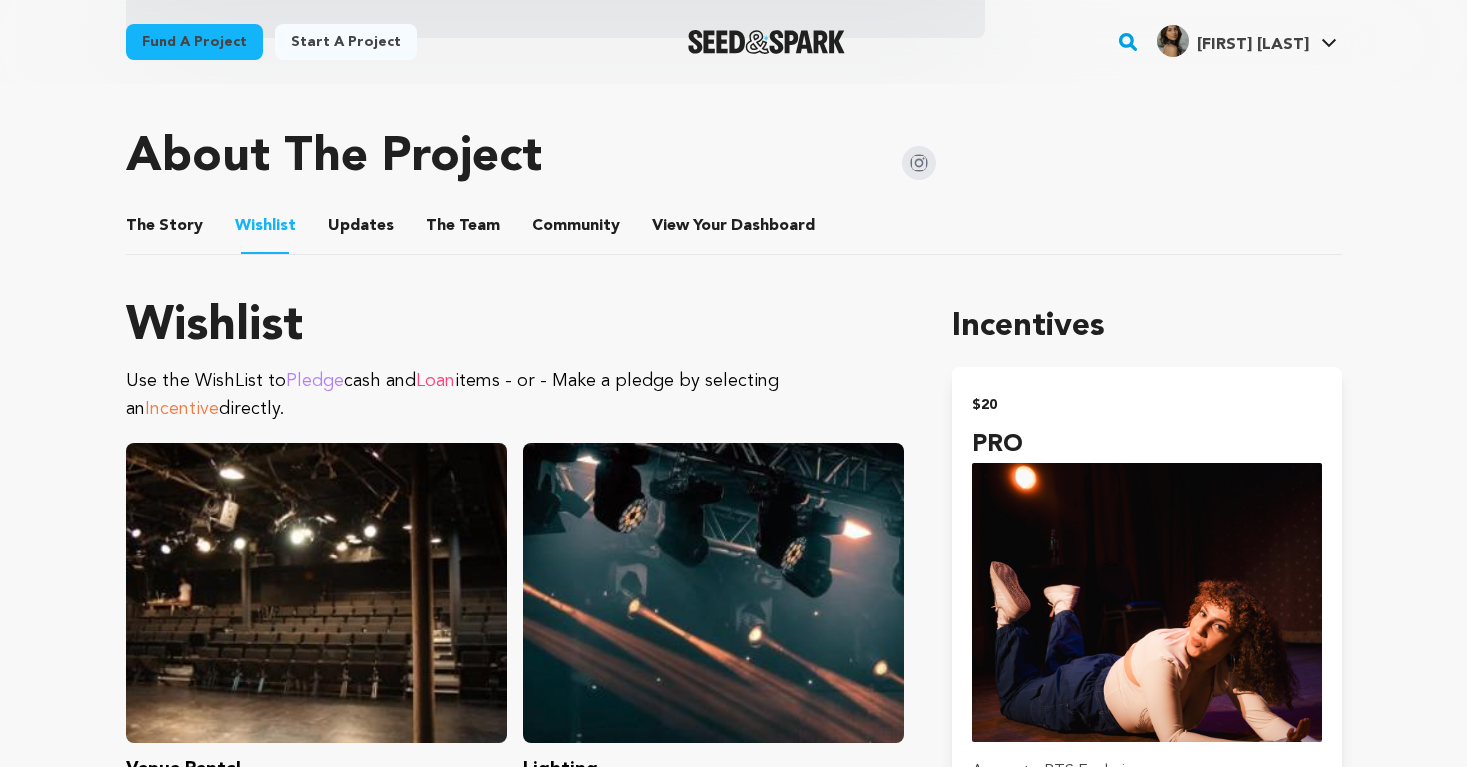 scroll, scrollTop: 821, scrollLeft: 0, axis: vertical 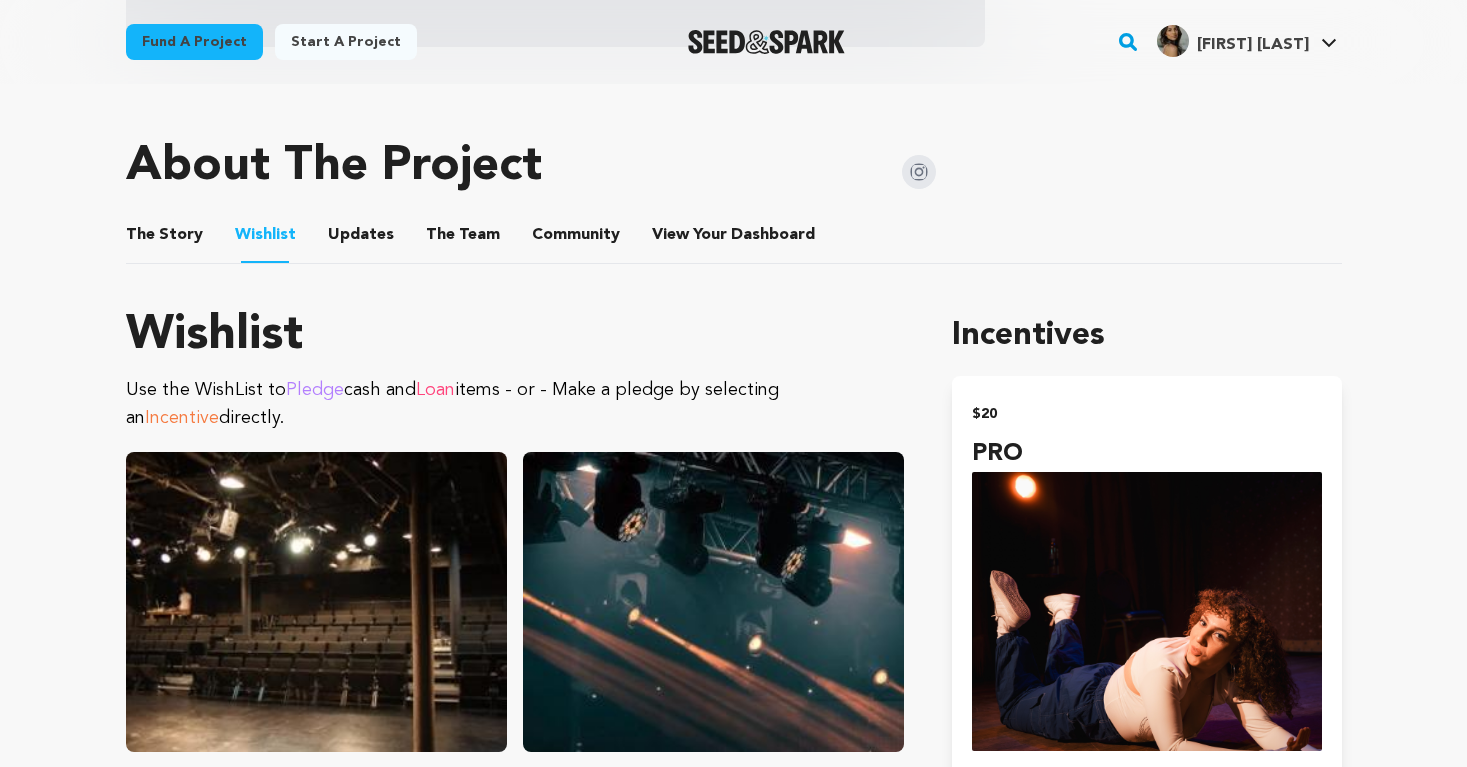 click on "Updates" at bounding box center [361, 239] 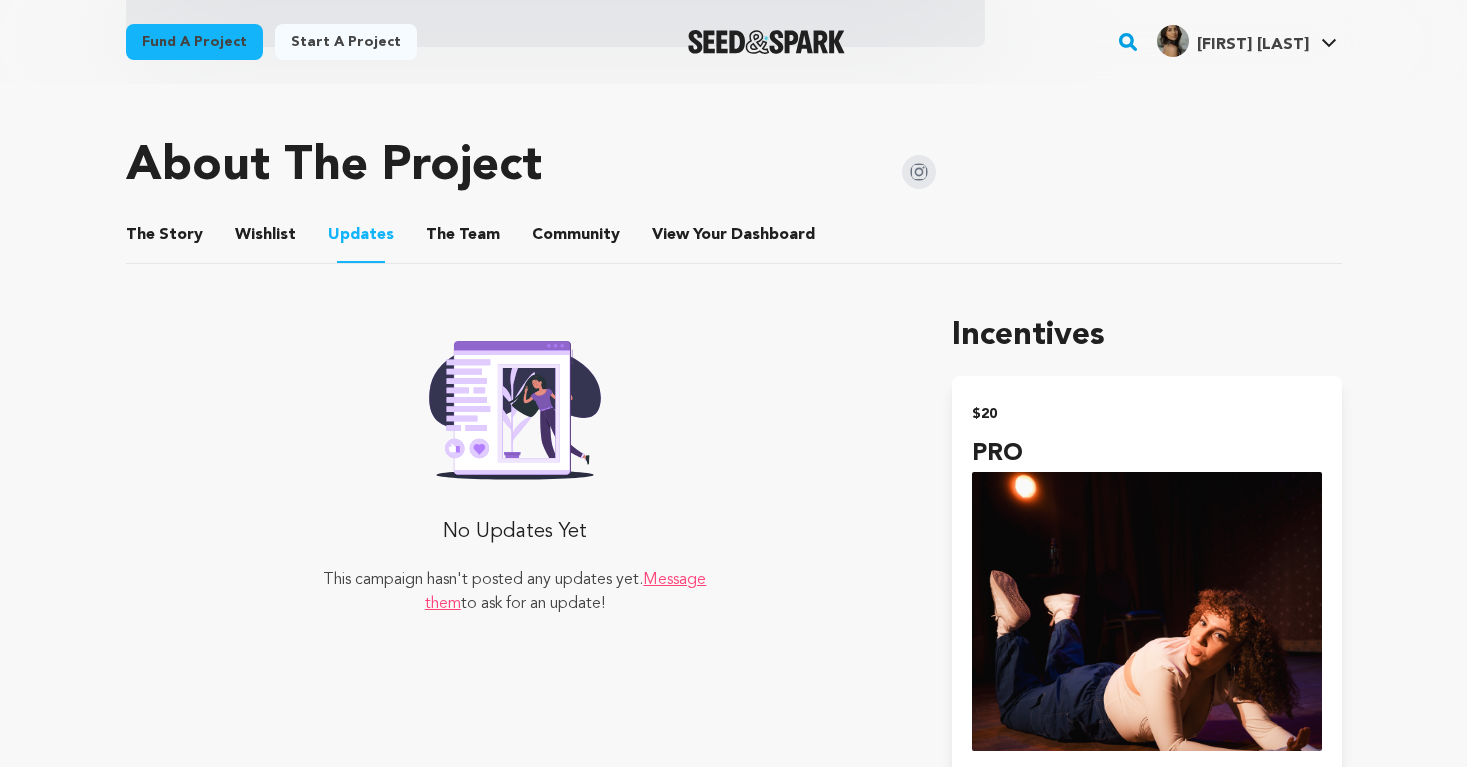 click on "The Team" at bounding box center [463, 239] 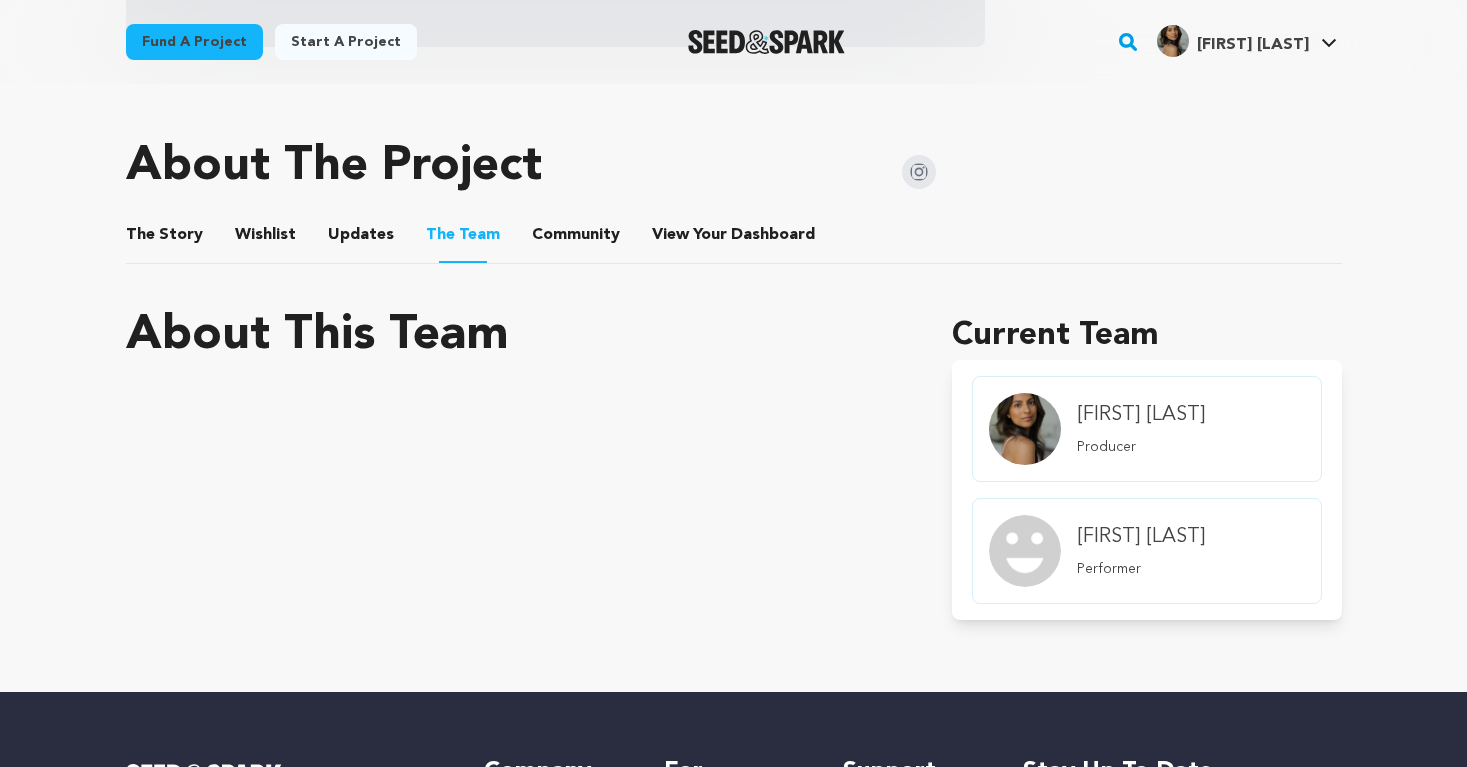 click on "Community" at bounding box center (576, 239) 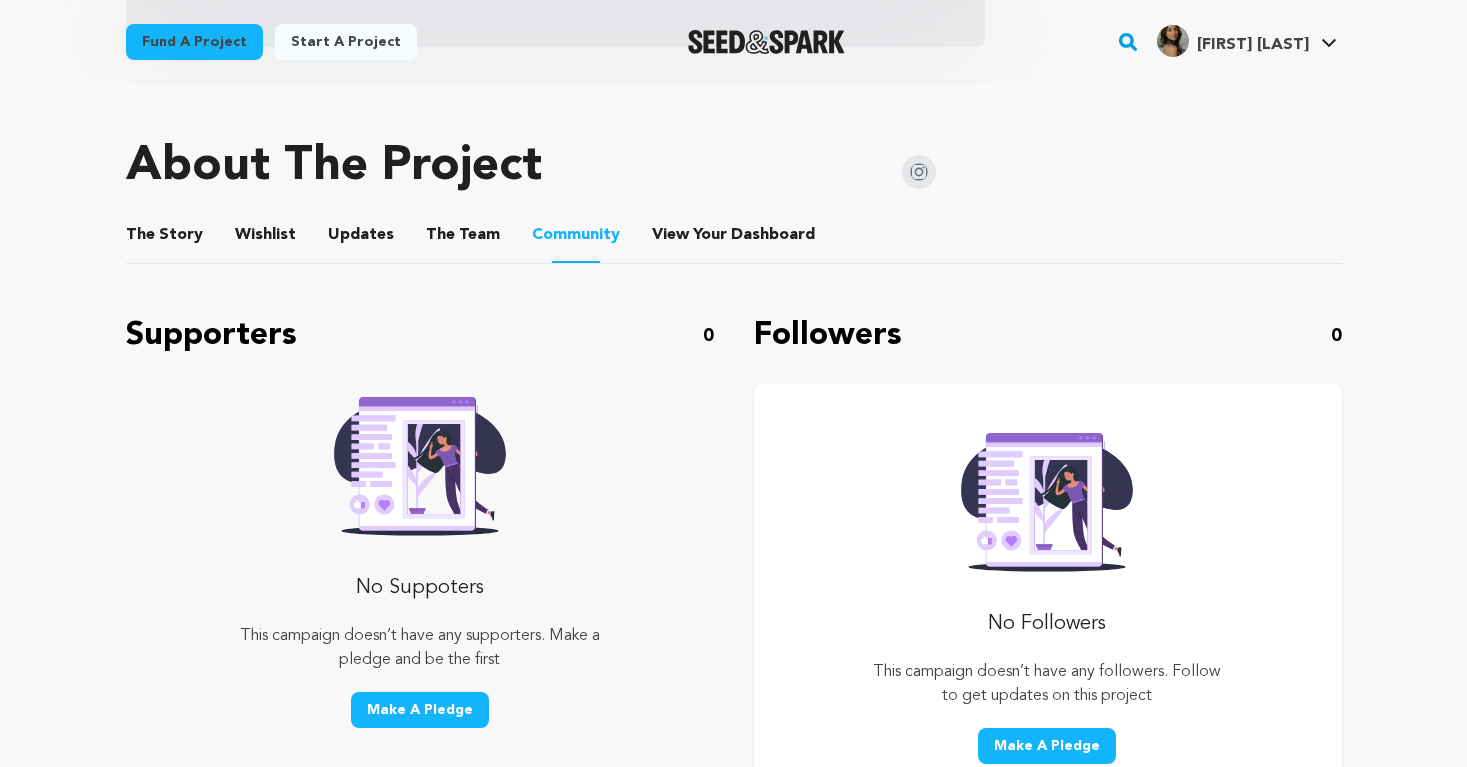 click on "The Team" at bounding box center (463, 239) 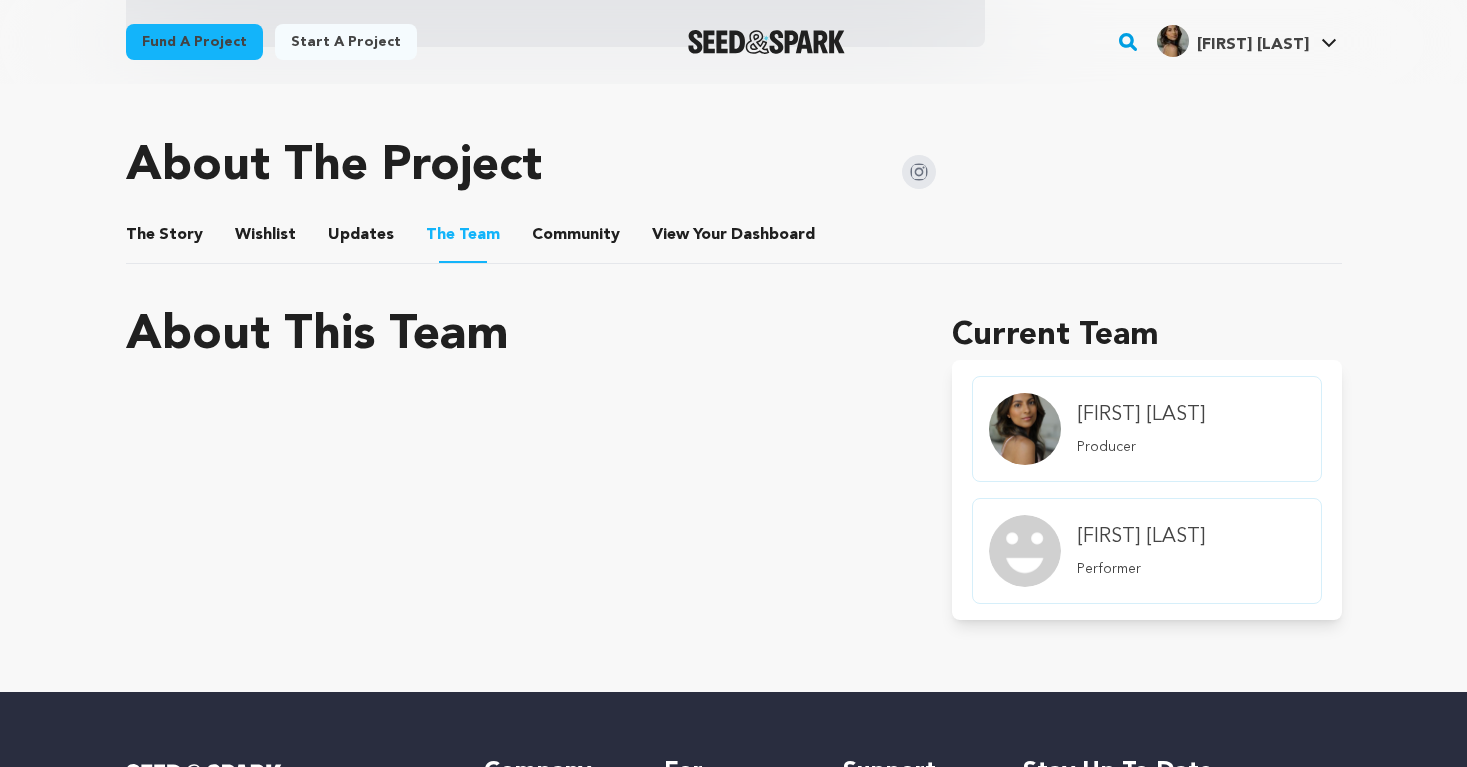 click on "Community" at bounding box center [576, 239] 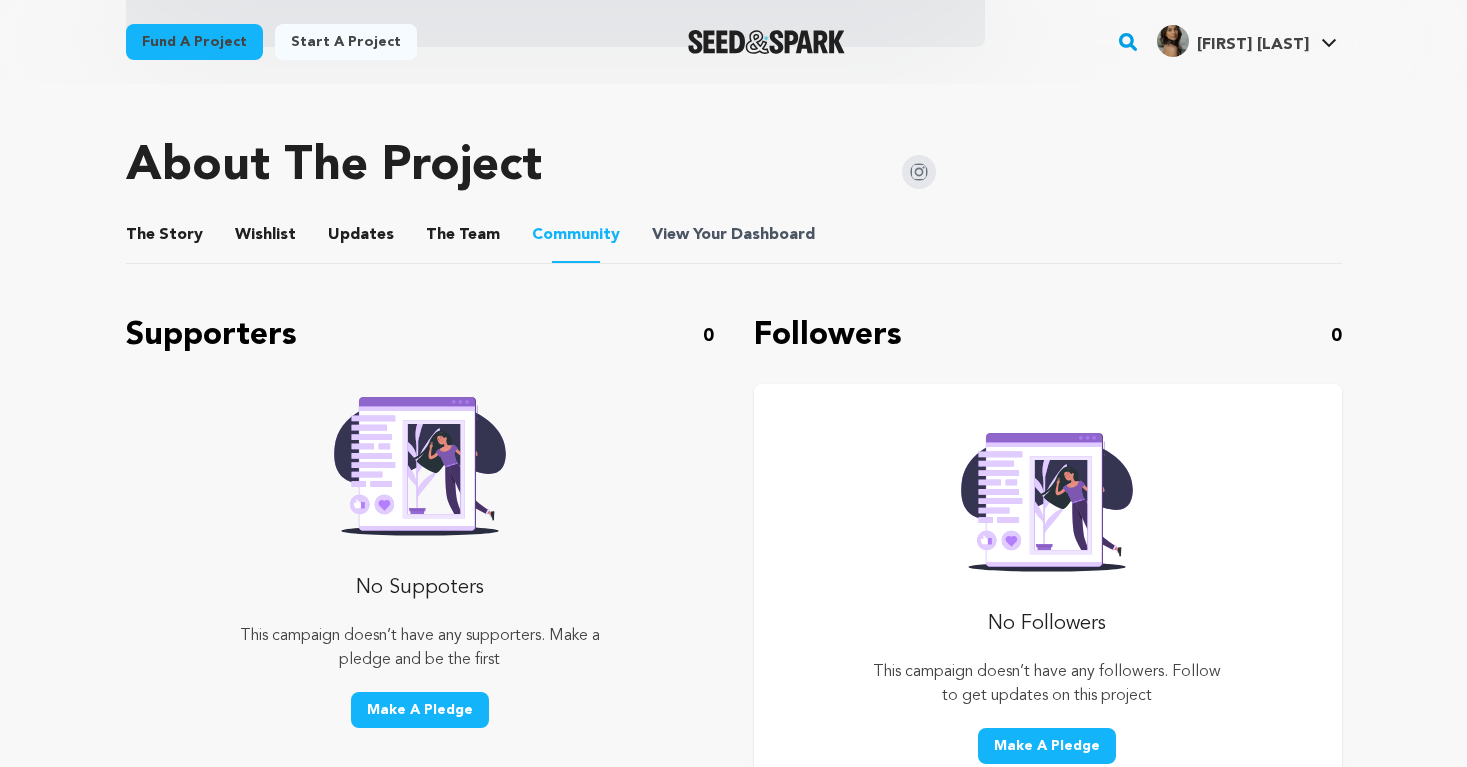 click on "View   Your   Dashboard" at bounding box center [735, 235] 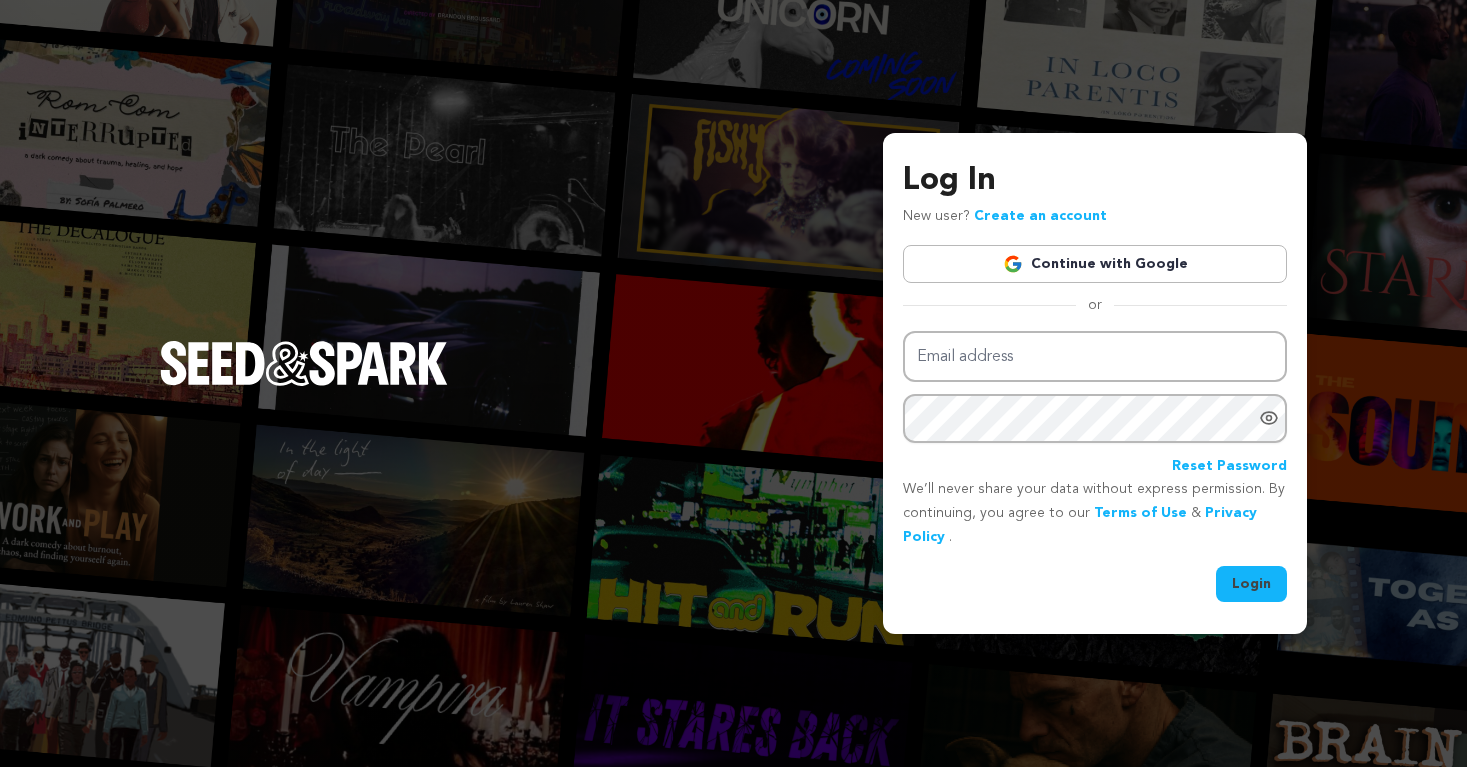 scroll, scrollTop: 0, scrollLeft: 0, axis: both 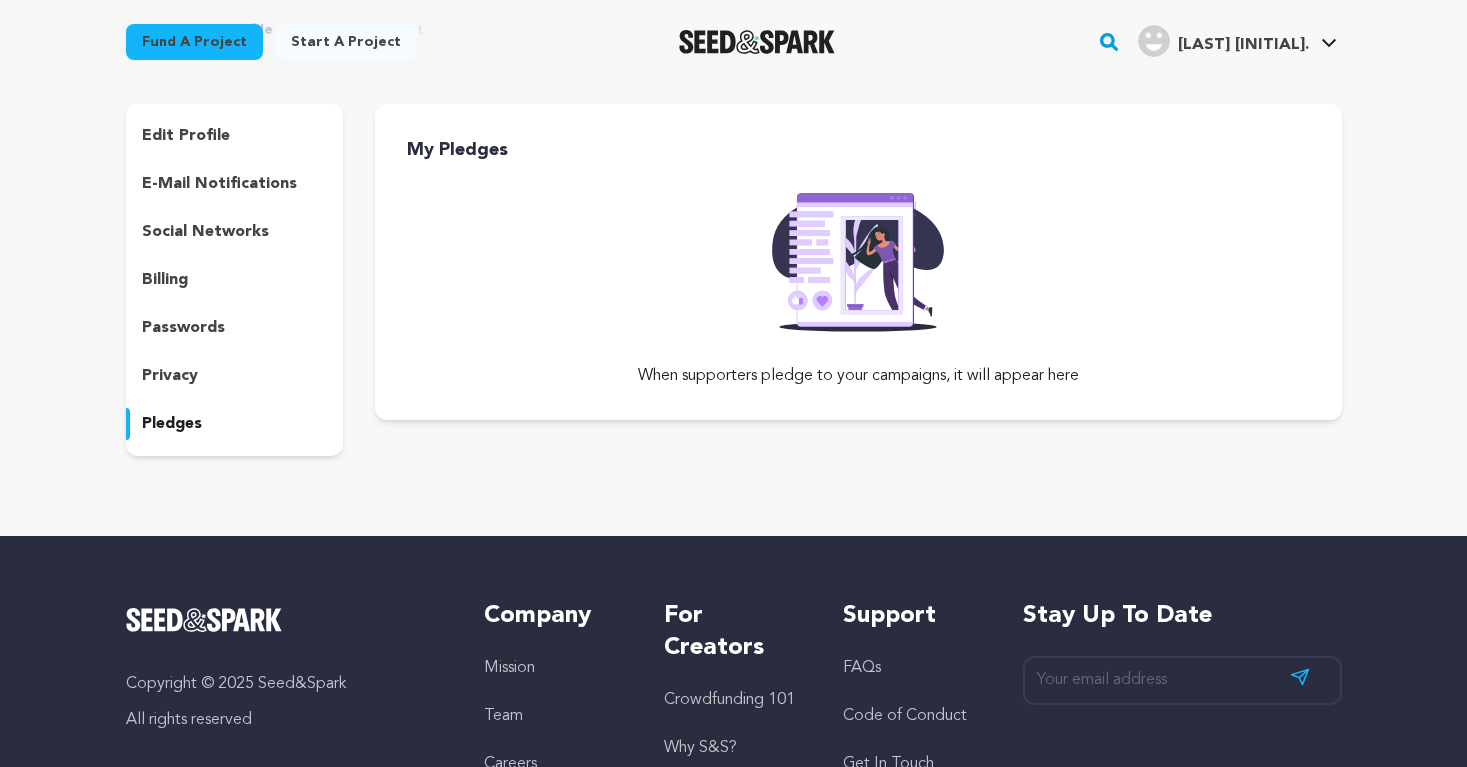 click on "Fund a project" at bounding box center [194, 42] 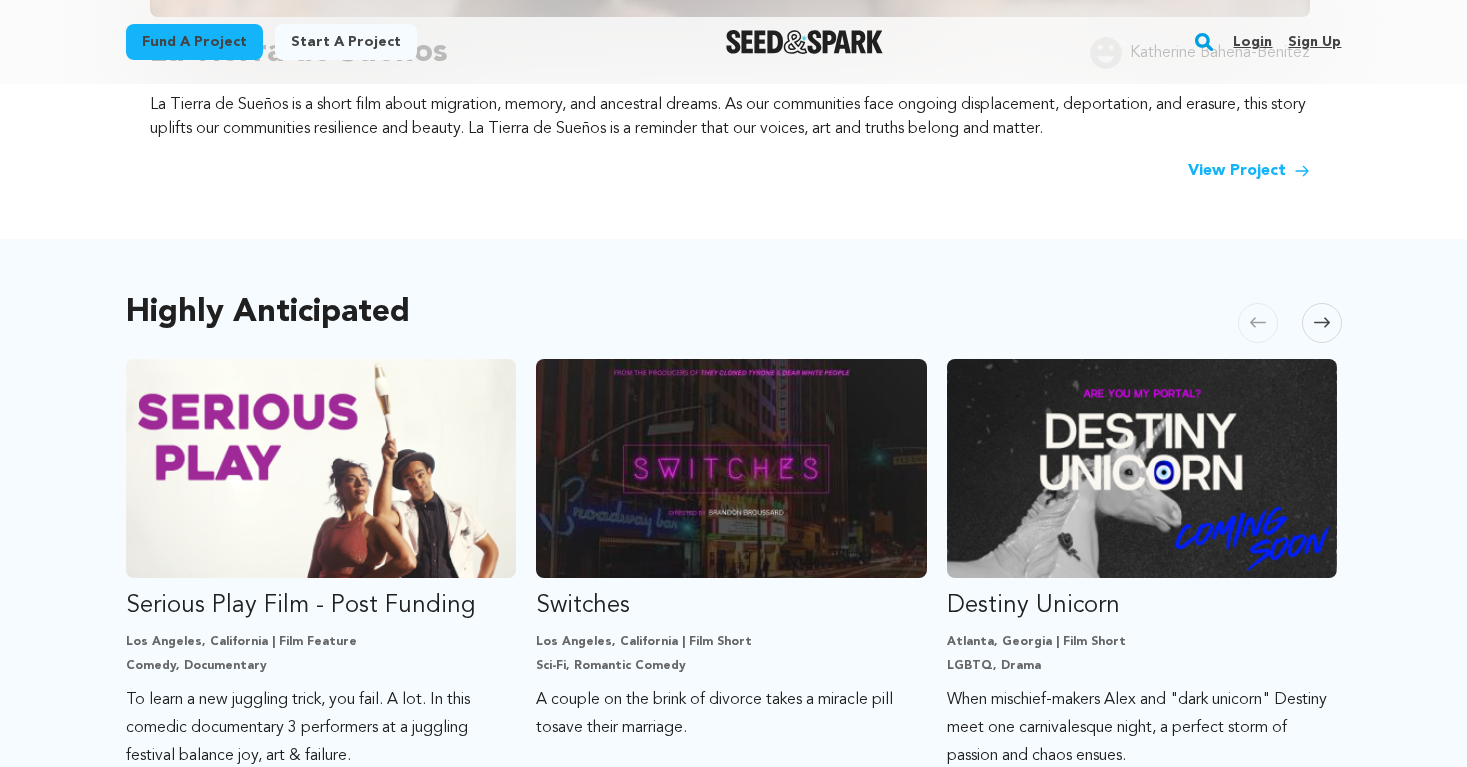 scroll, scrollTop: 1021, scrollLeft: 0, axis: vertical 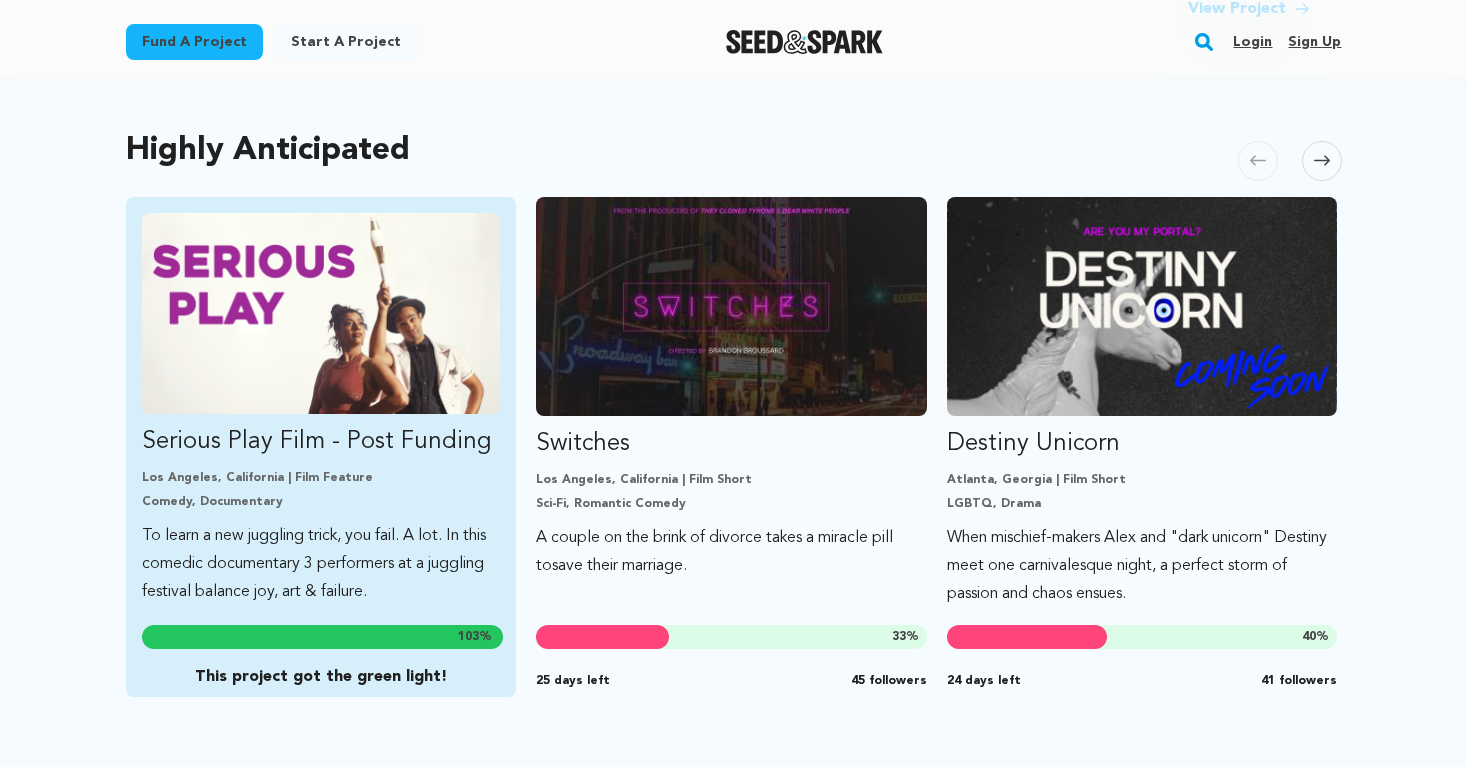 click on "Serious Play Film - Post Funding" at bounding box center [321, 442] 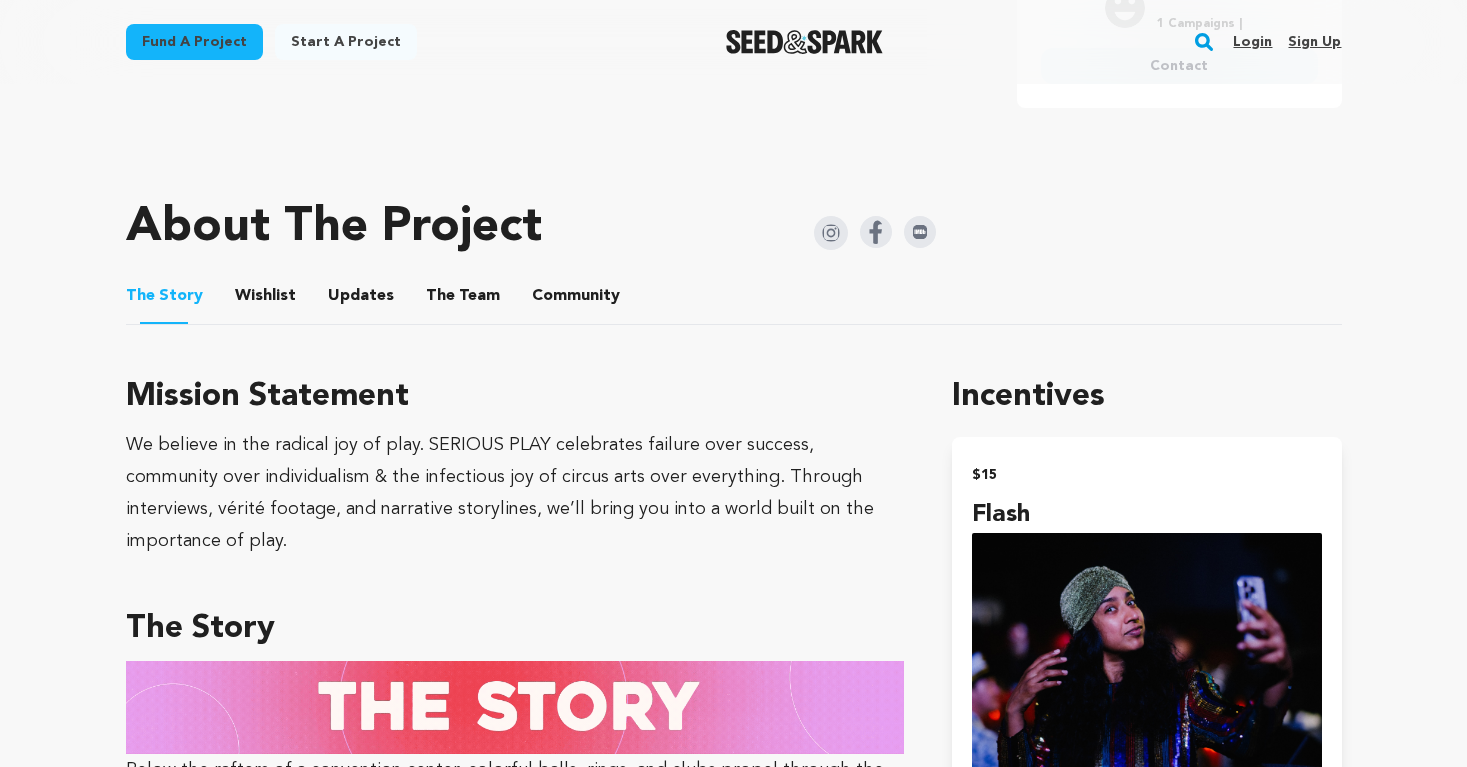 scroll, scrollTop: 939, scrollLeft: 0, axis: vertical 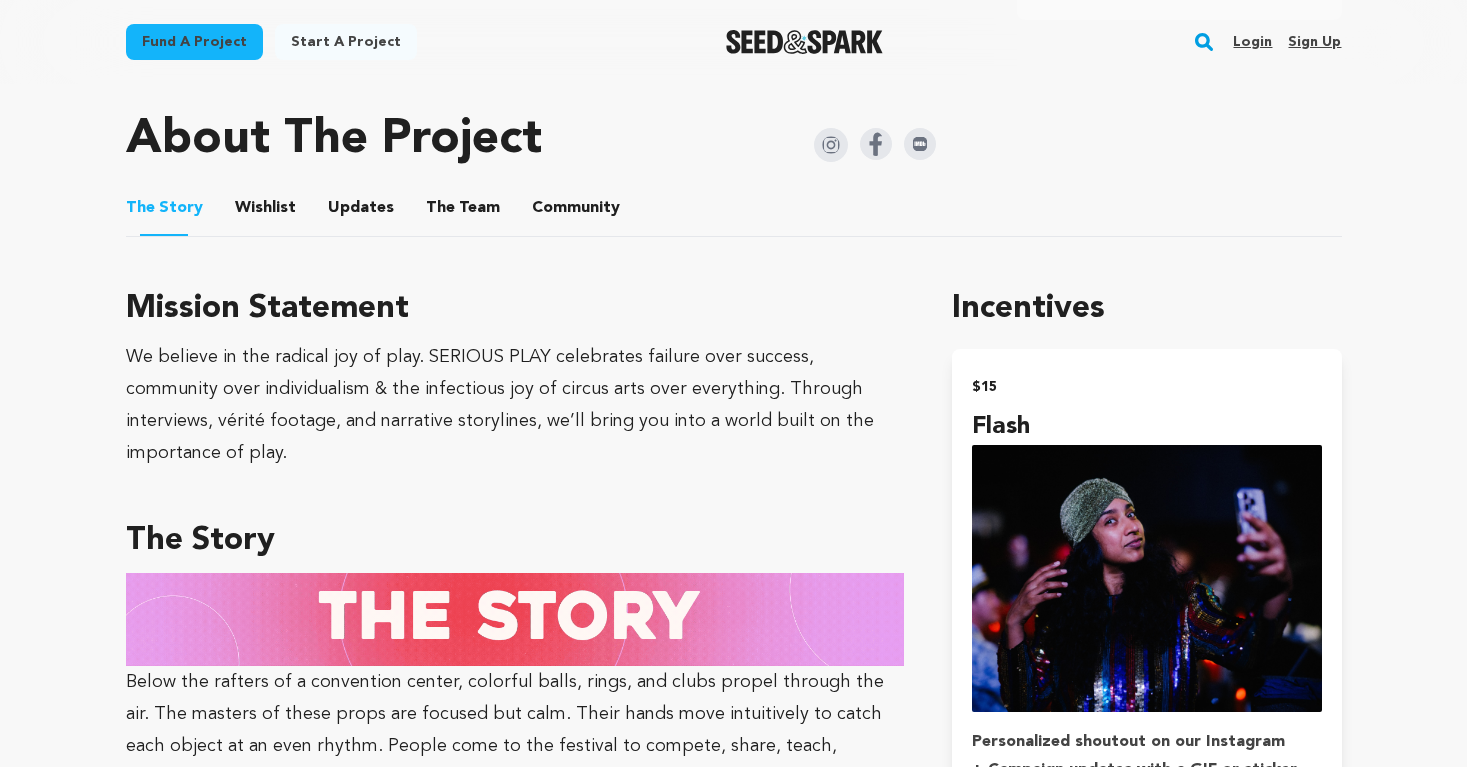 click on "Wishlist" at bounding box center (265, 212) 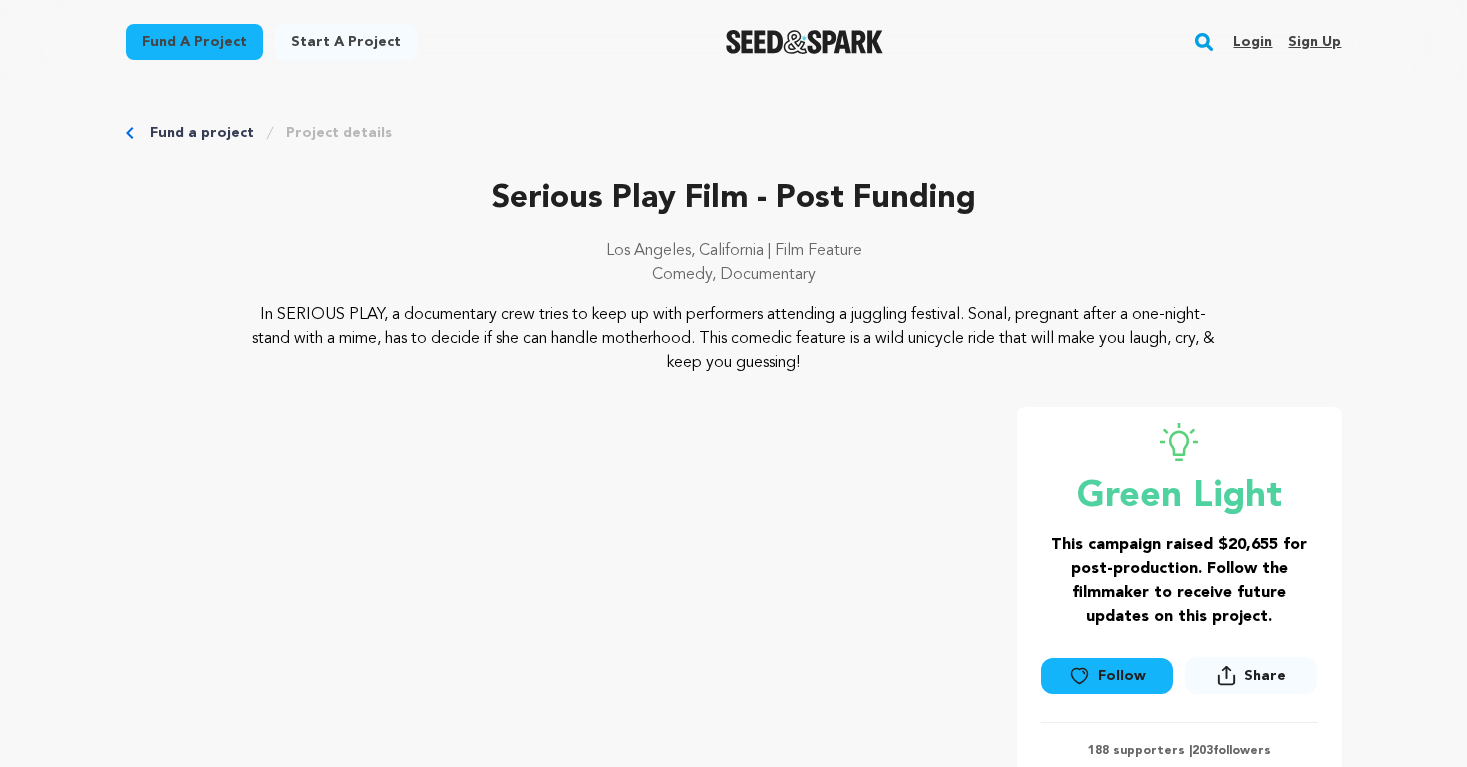 scroll, scrollTop: 0, scrollLeft: 0, axis: both 